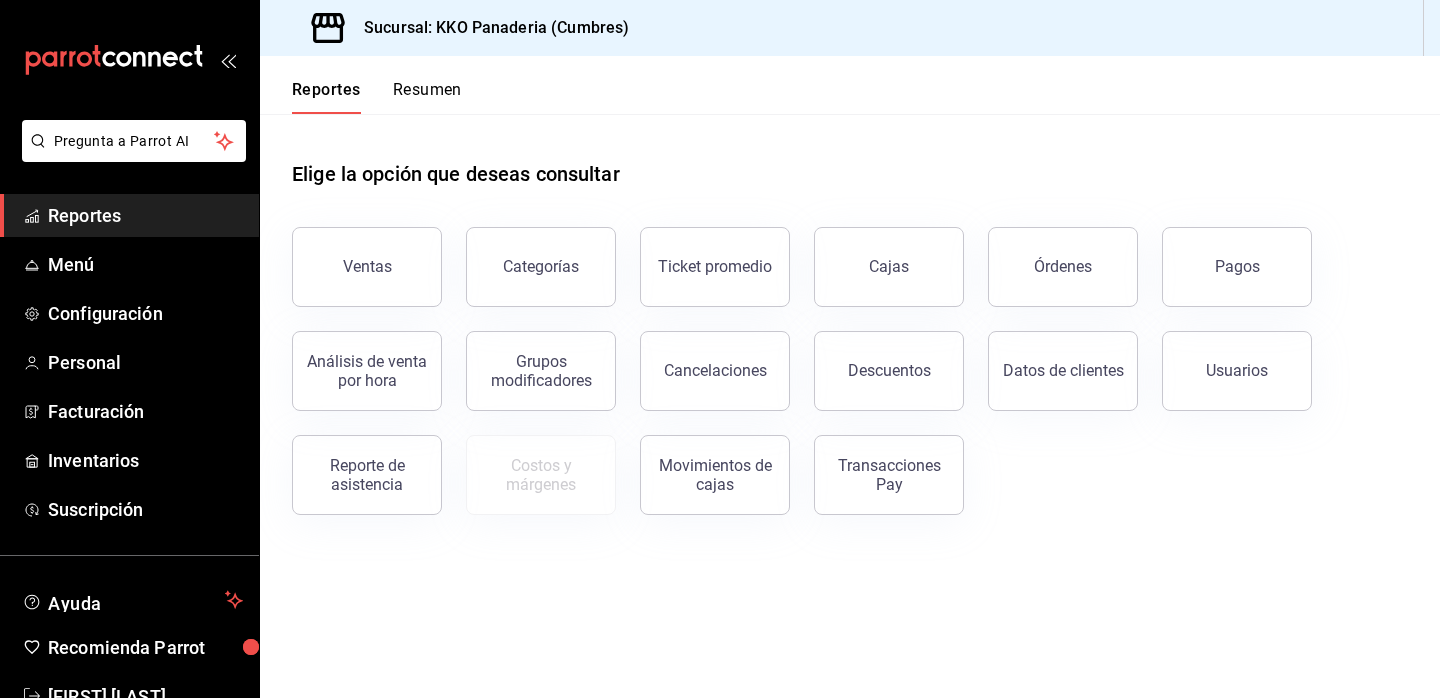 scroll, scrollTop: 0, scrollLeft: 0, axis: both 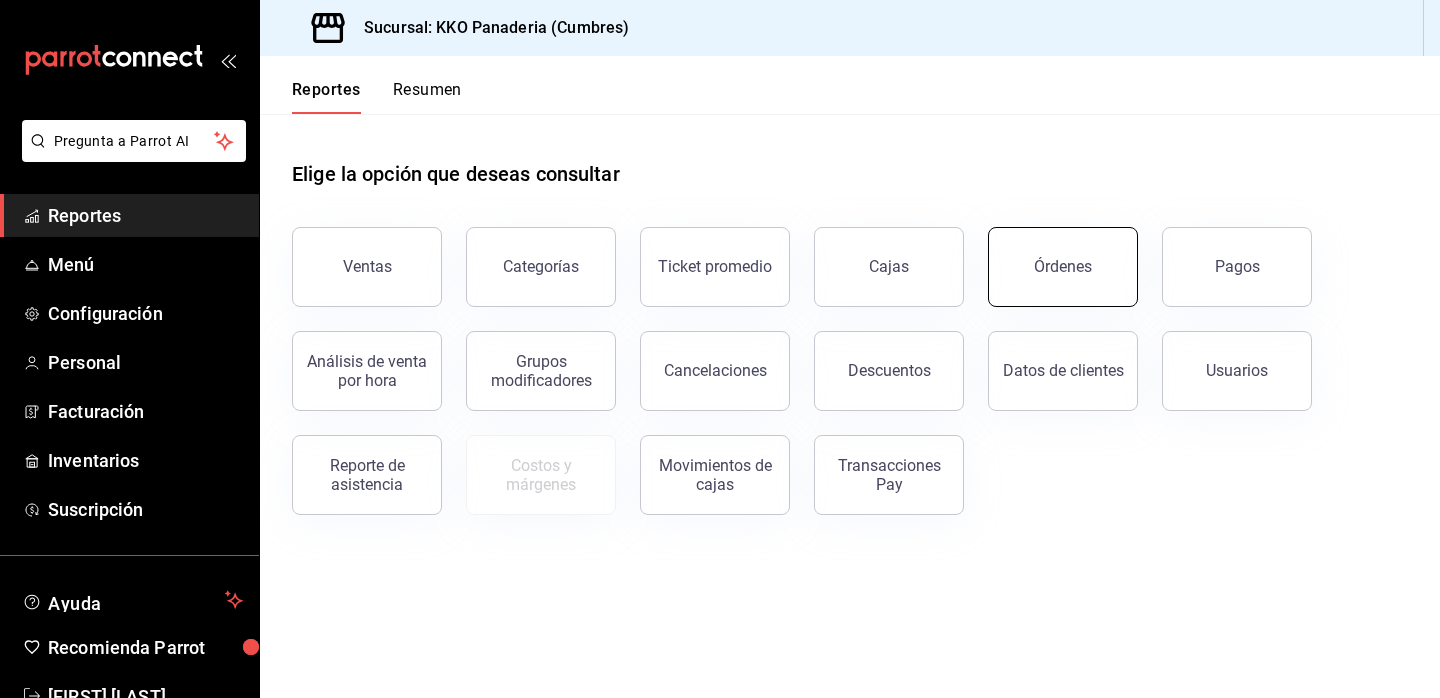 click on "Órdenes" at bounding box center (1063, 267) 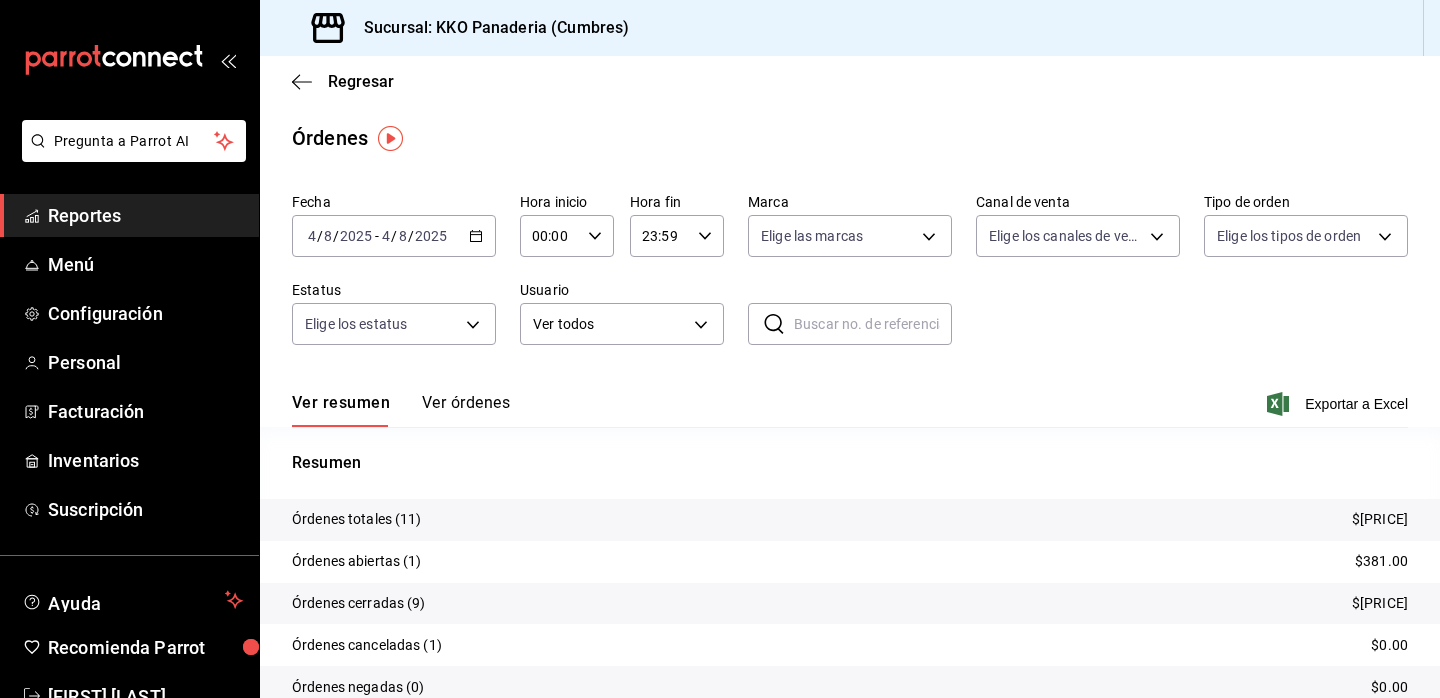 click on "Ver órdenes" at bounding box center [466, 410] 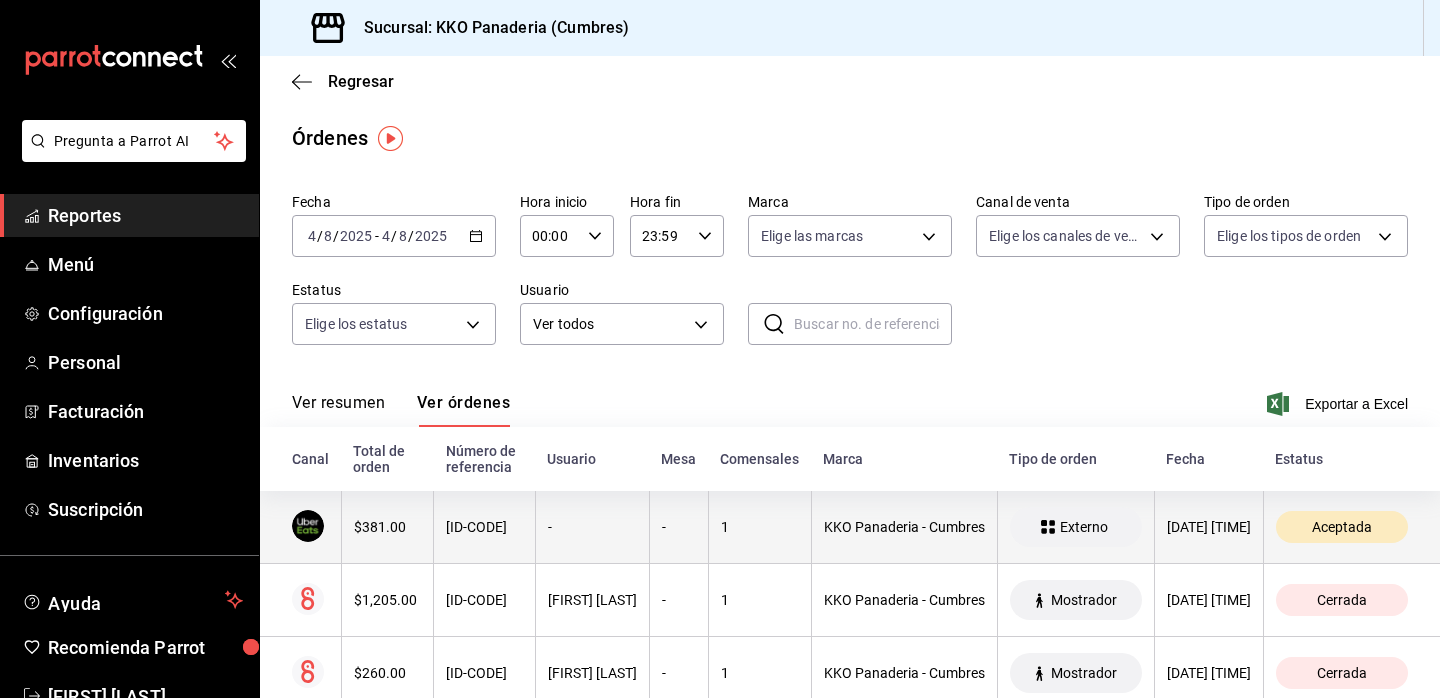 click on "$381.00" at bounding box center [388, 527] 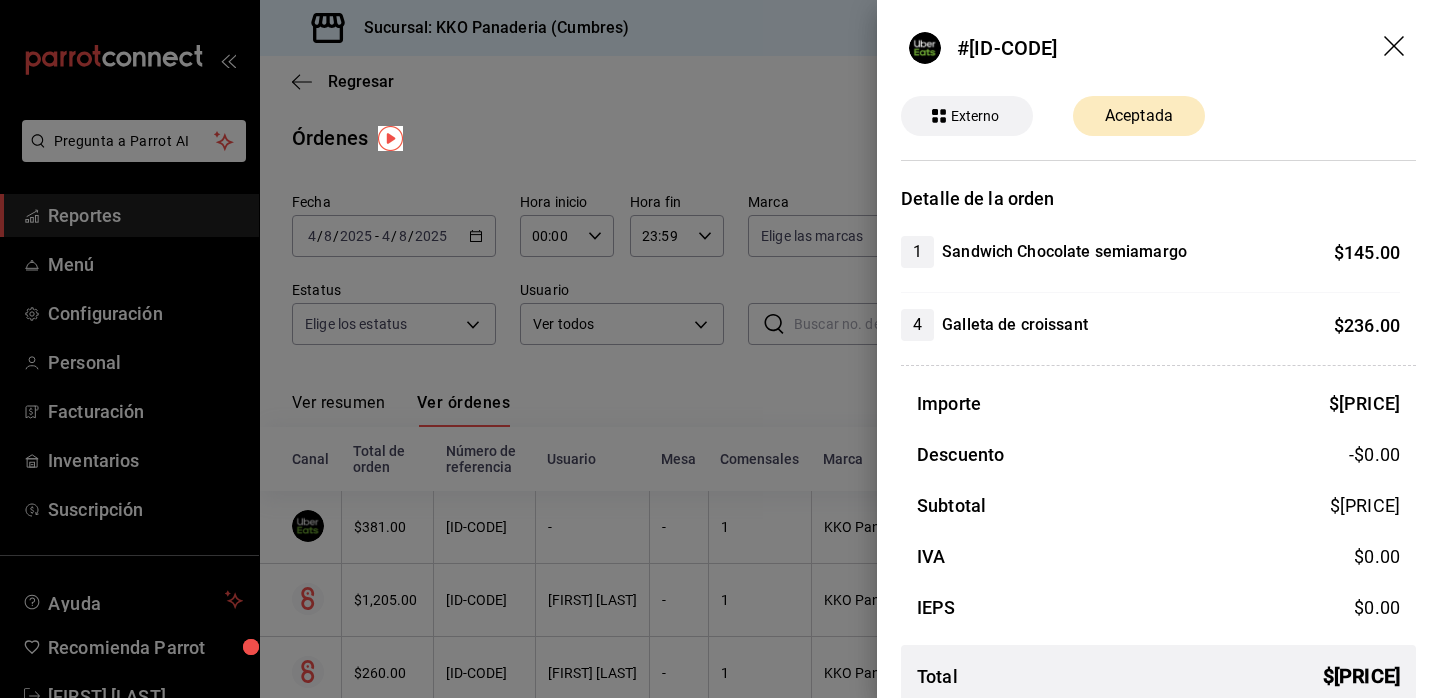 click at bounding box center [720, 349] 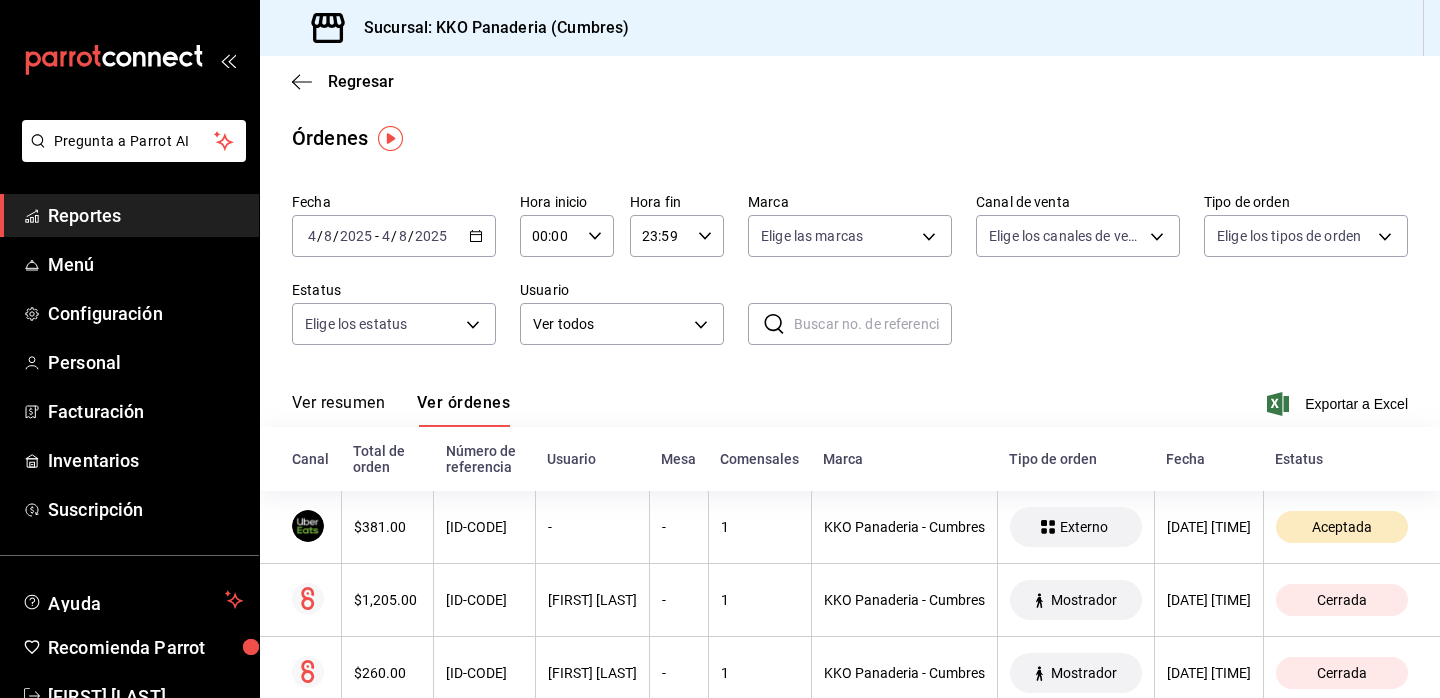 click on "Reportes" at bounding box center [145, 215] 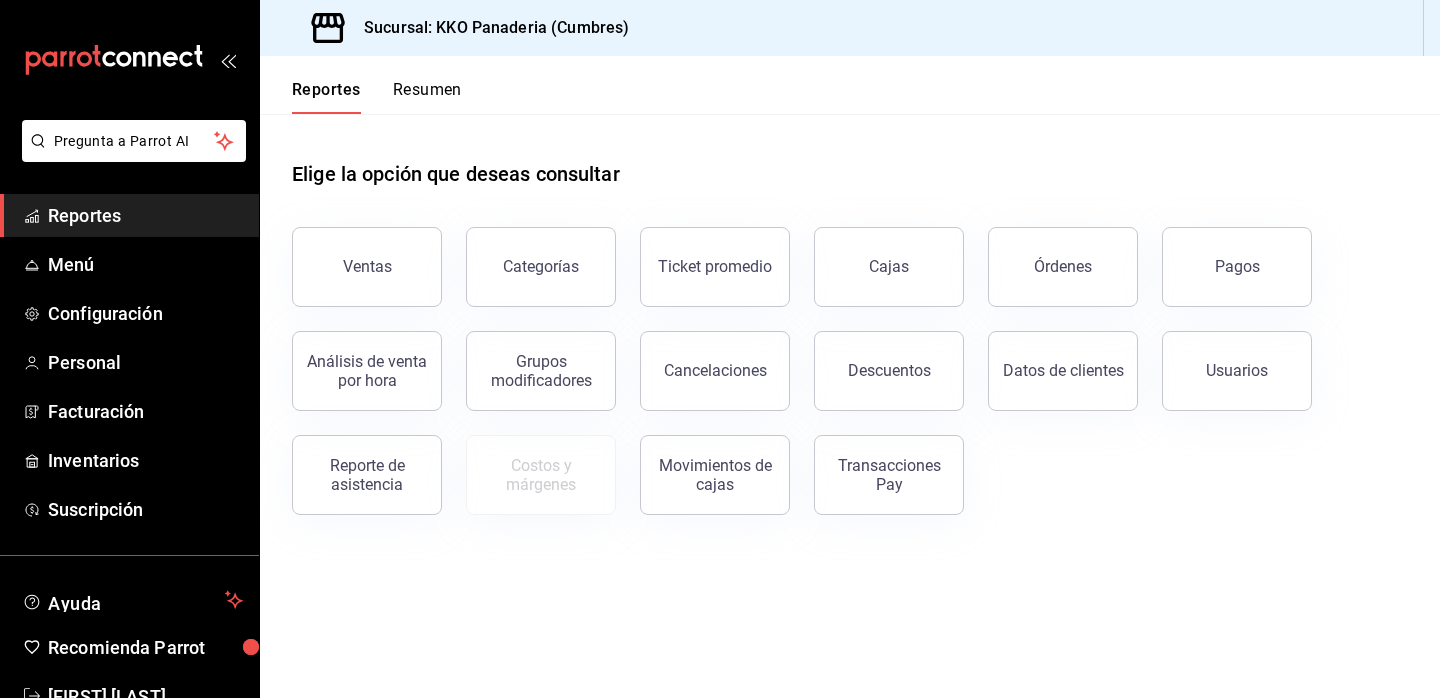 click on "Reportes" at bounding box center (145, 215) 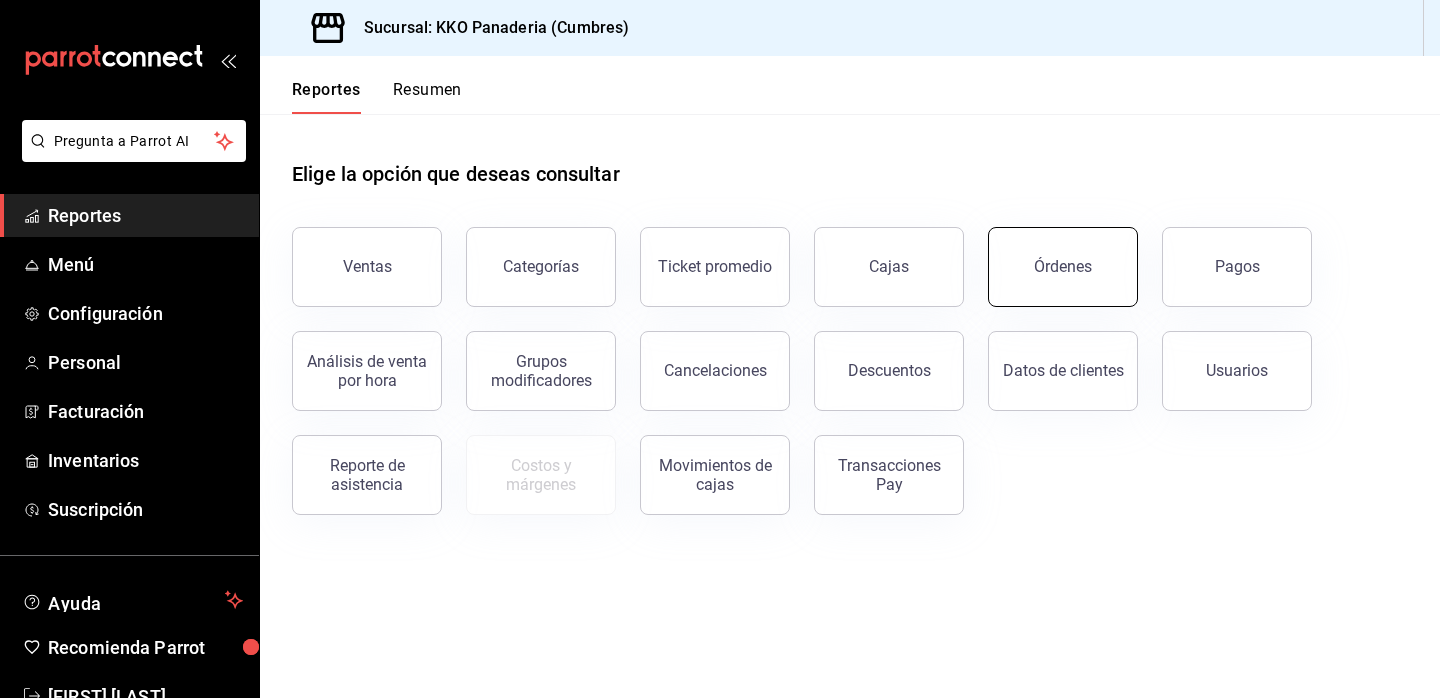 click on "Órdenes" at bounding box center [1063, 267] 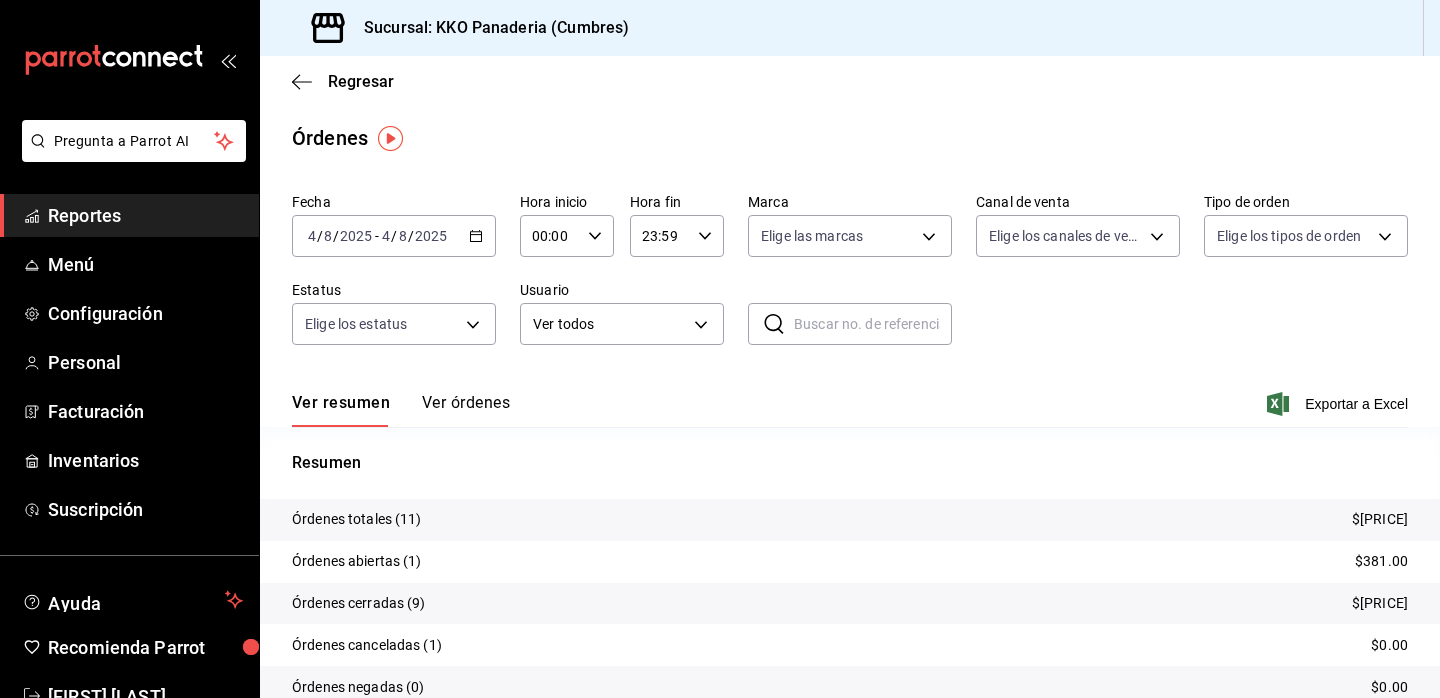 click on "Reportes" at bounding box center (145, 215) 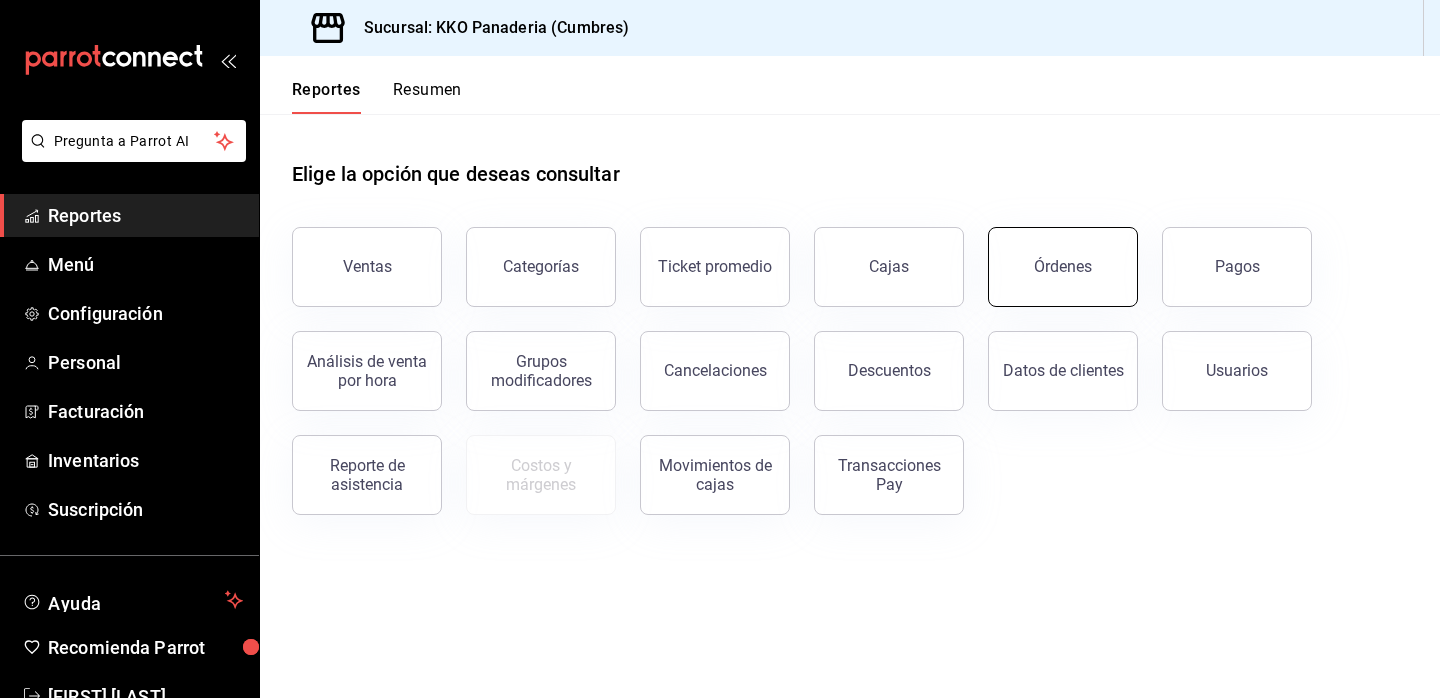click on "Órdenes" at bounding box center (1063, 267) 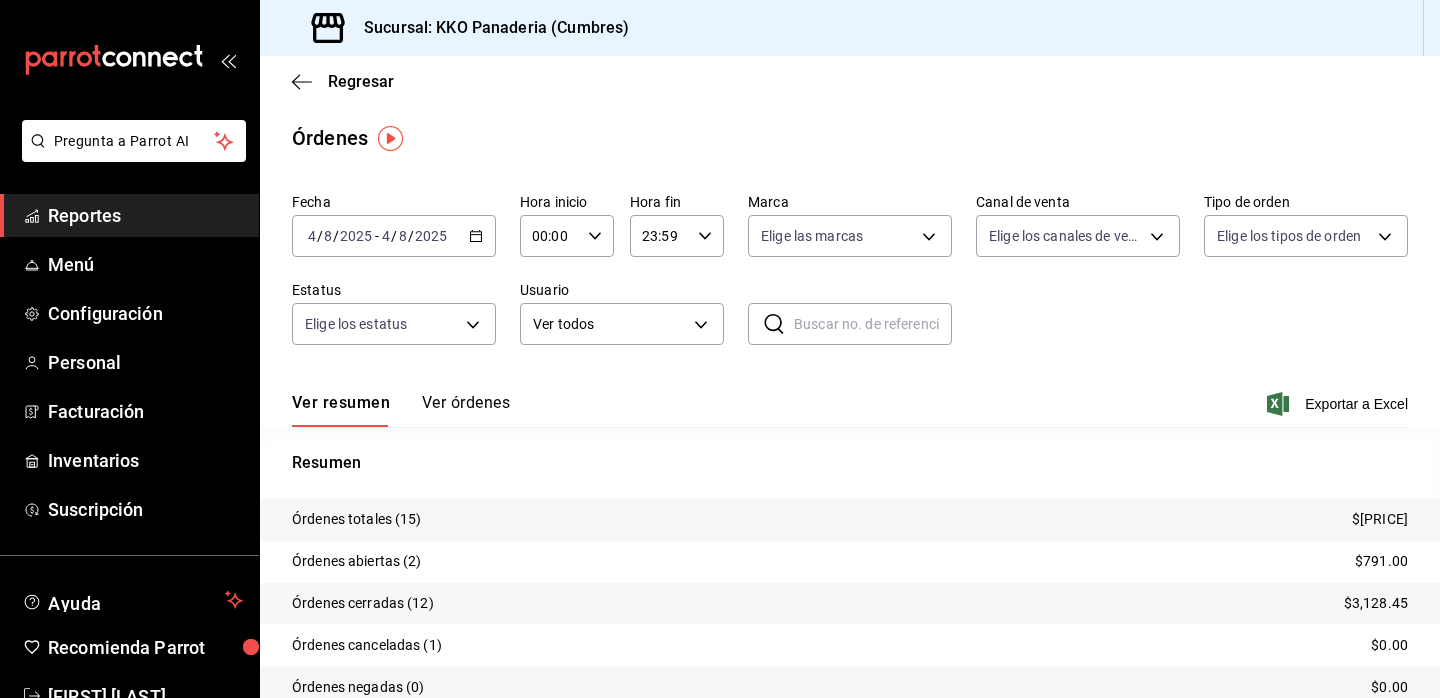 click on "Reportes" at bounding box center (145, 215) 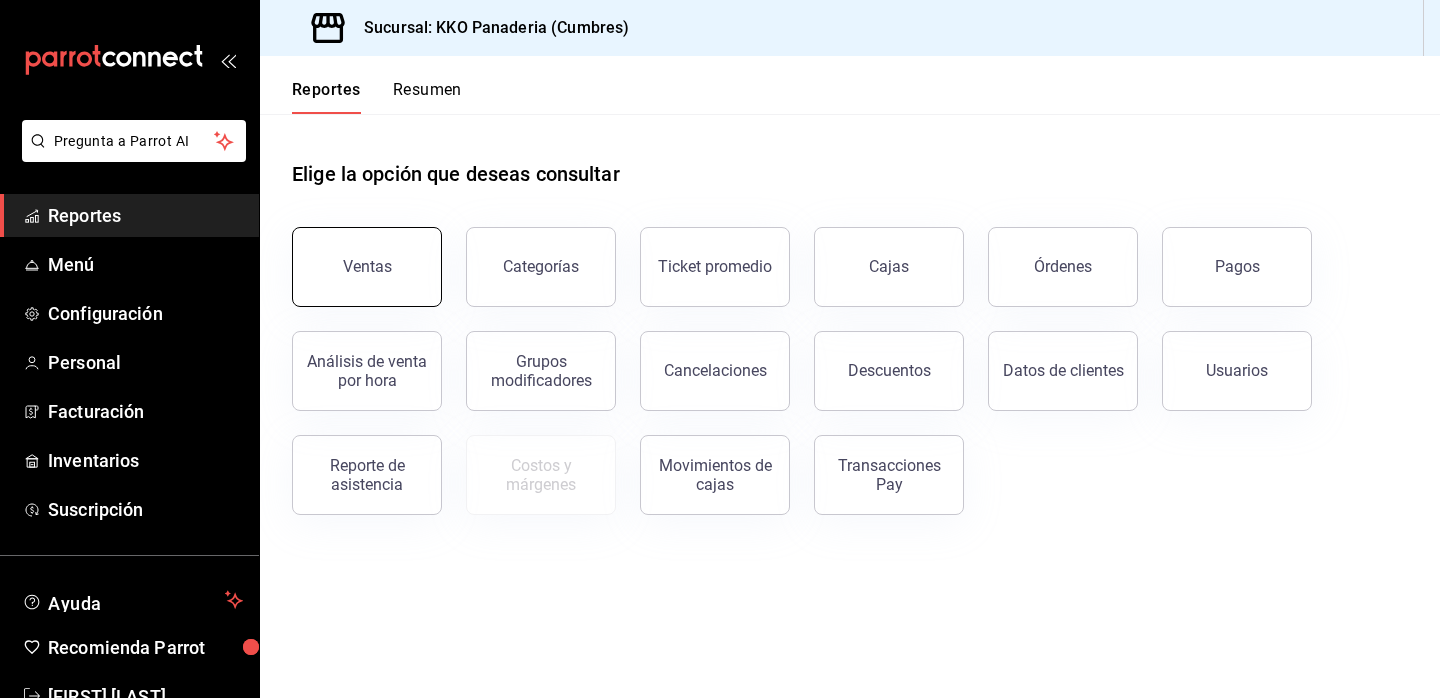 click on "Ventas" at bounding box center (367, 267) 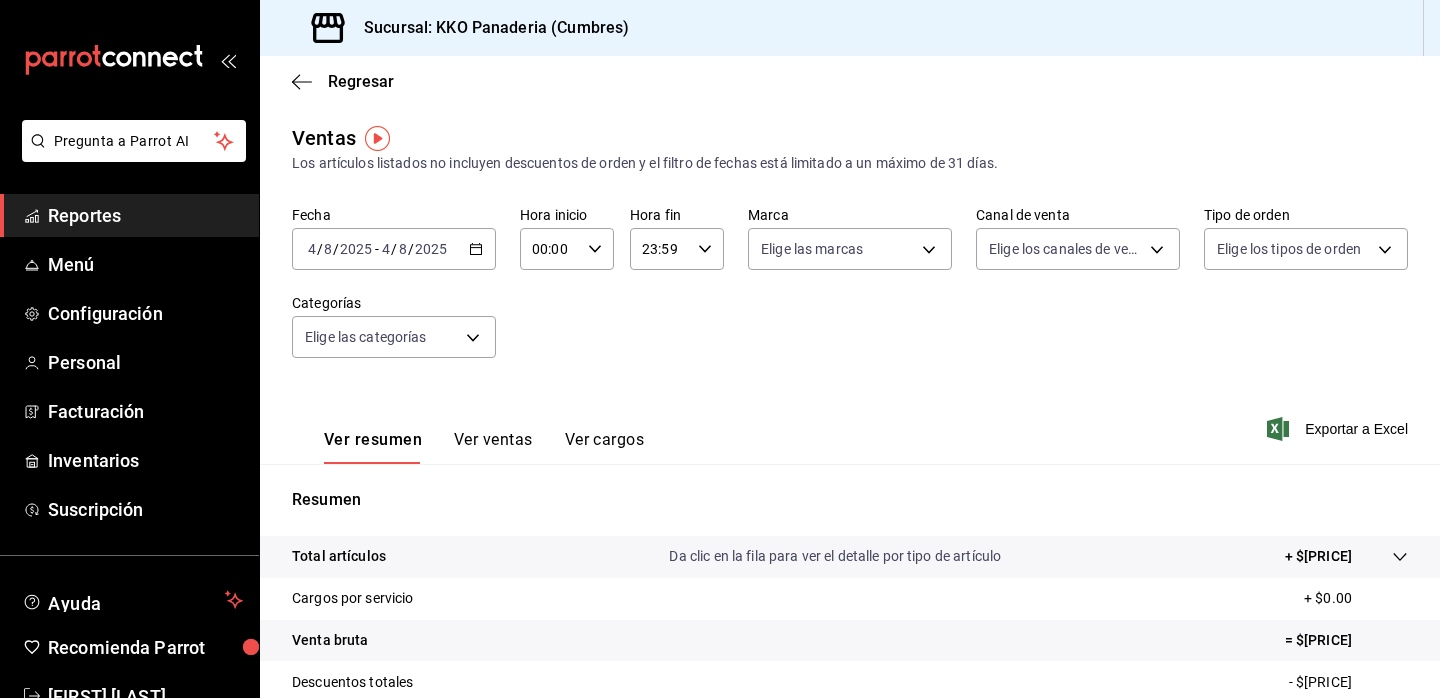 click on "Reportes" at bounding box center [145, 215] 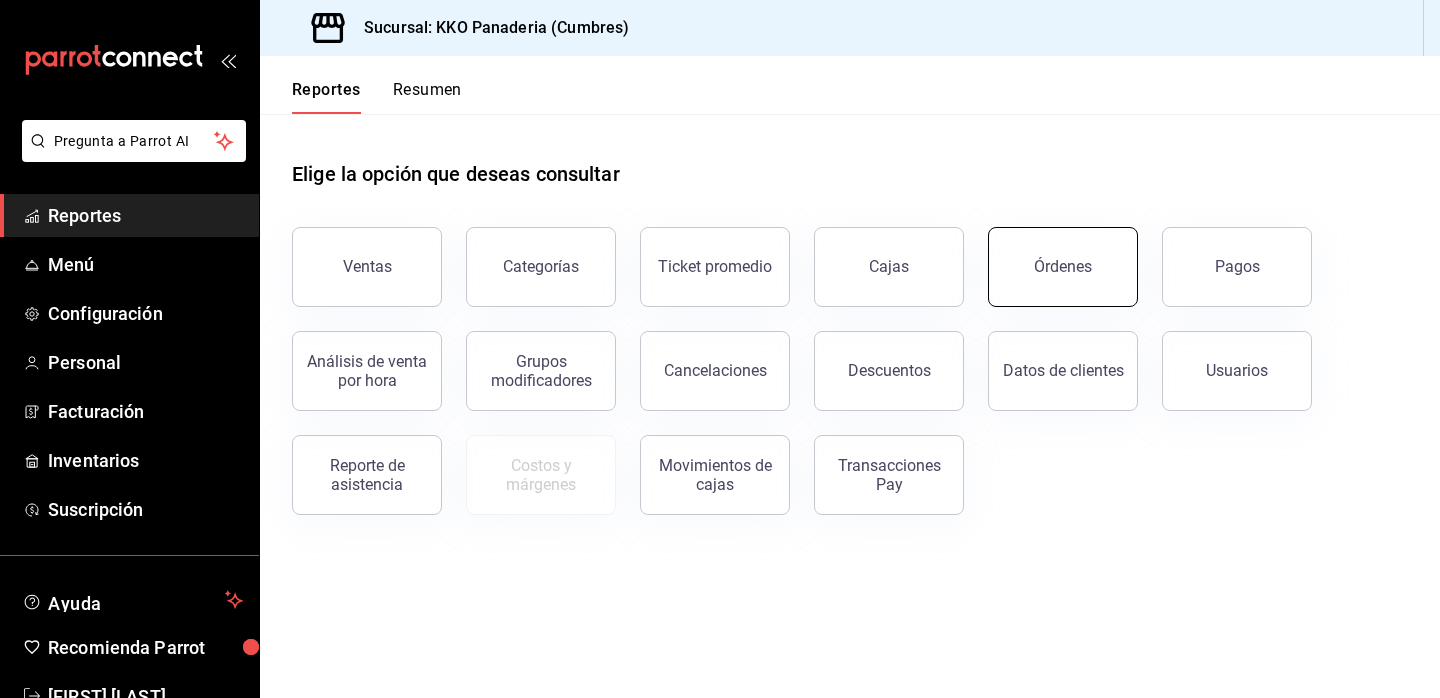 click on "Órdenes" at bounding box center (1063, 267) 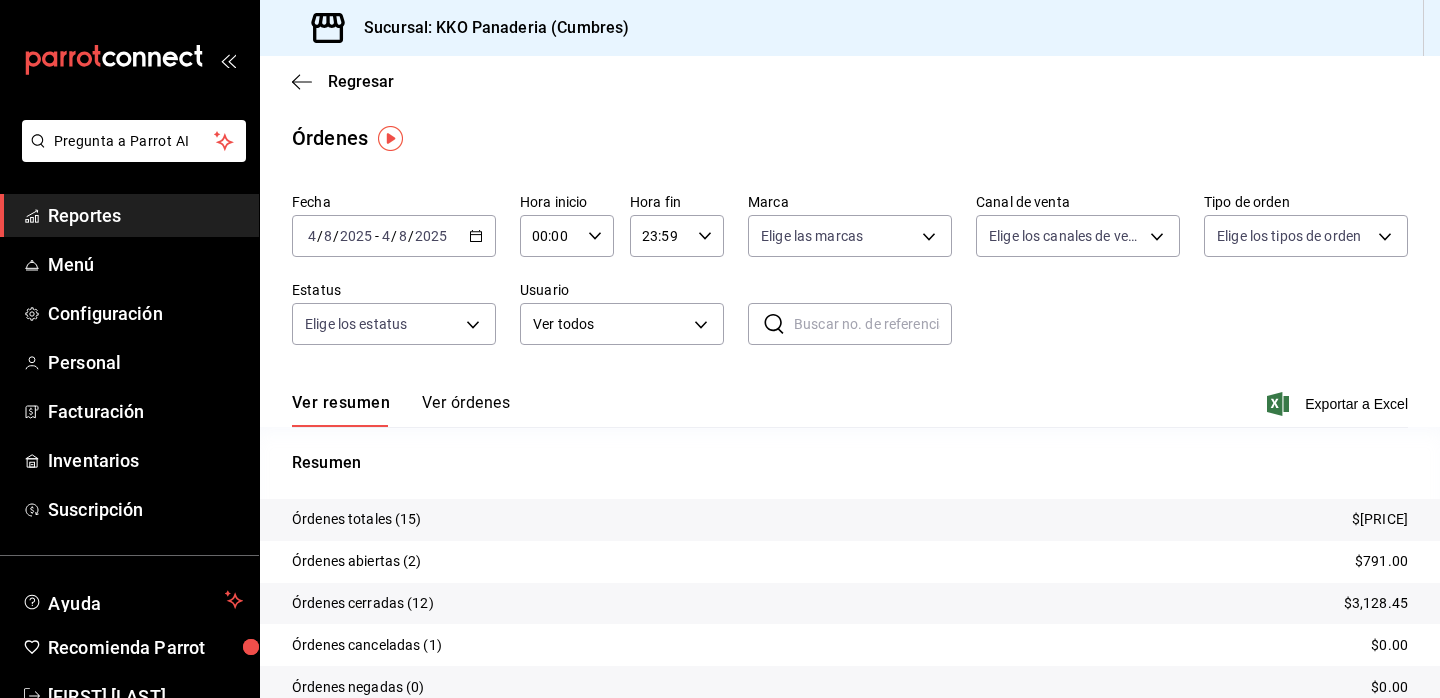 click on "Reportes" at bounding box center (145, 215) 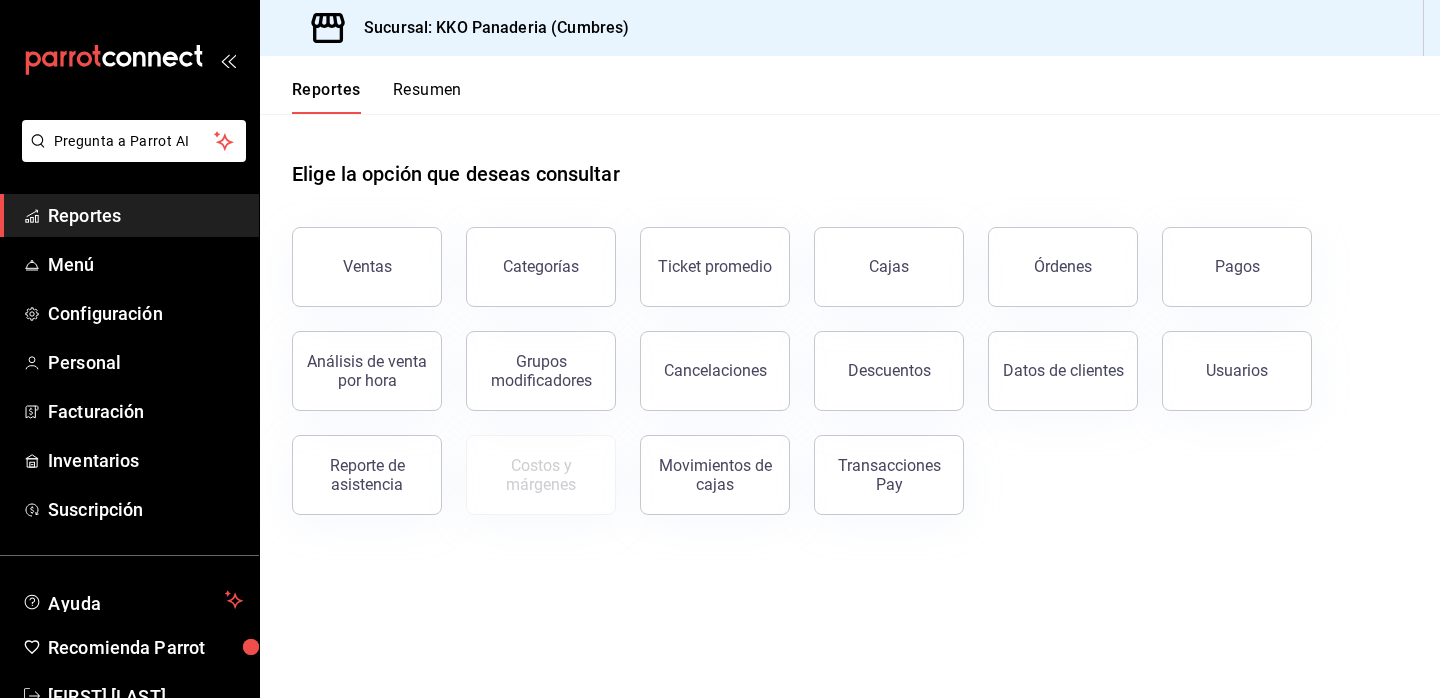 click on "Pagos" at bounding box center (1225, 255) 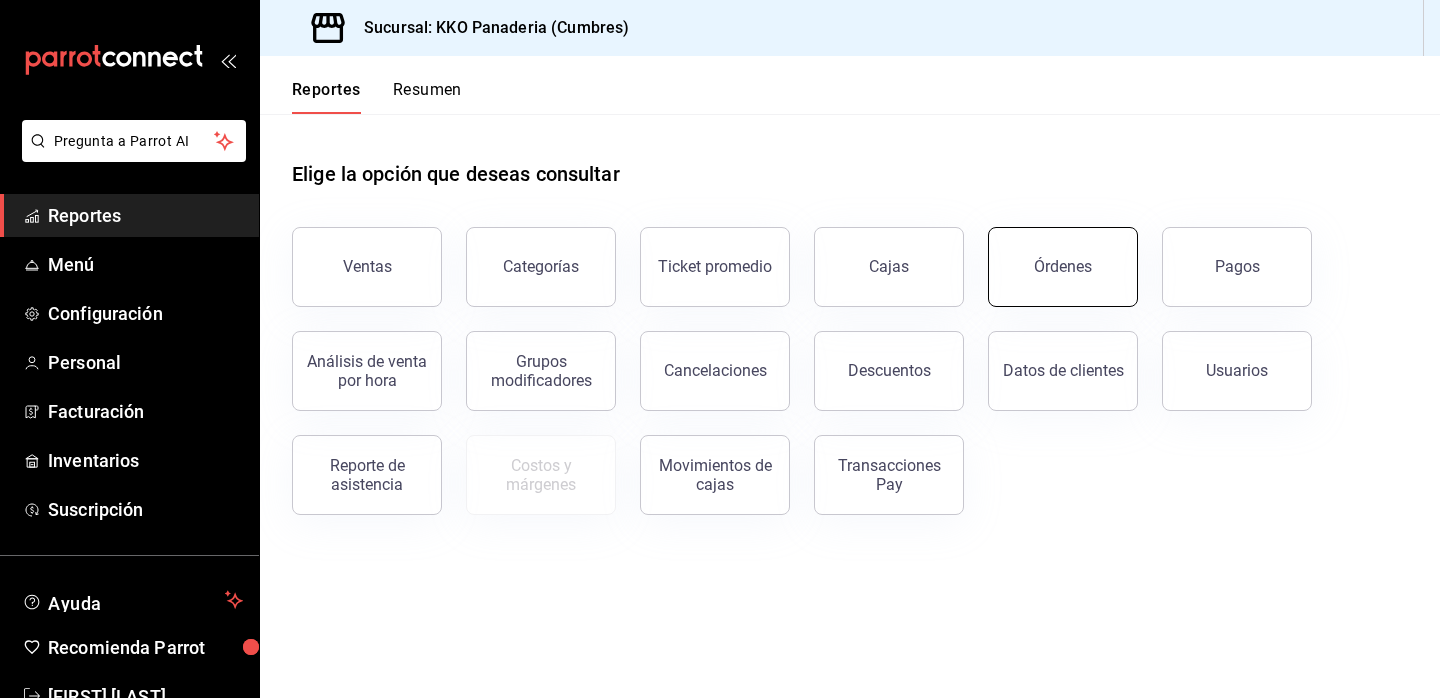 click on "Órdenes" at bounding box center [1063, 266] 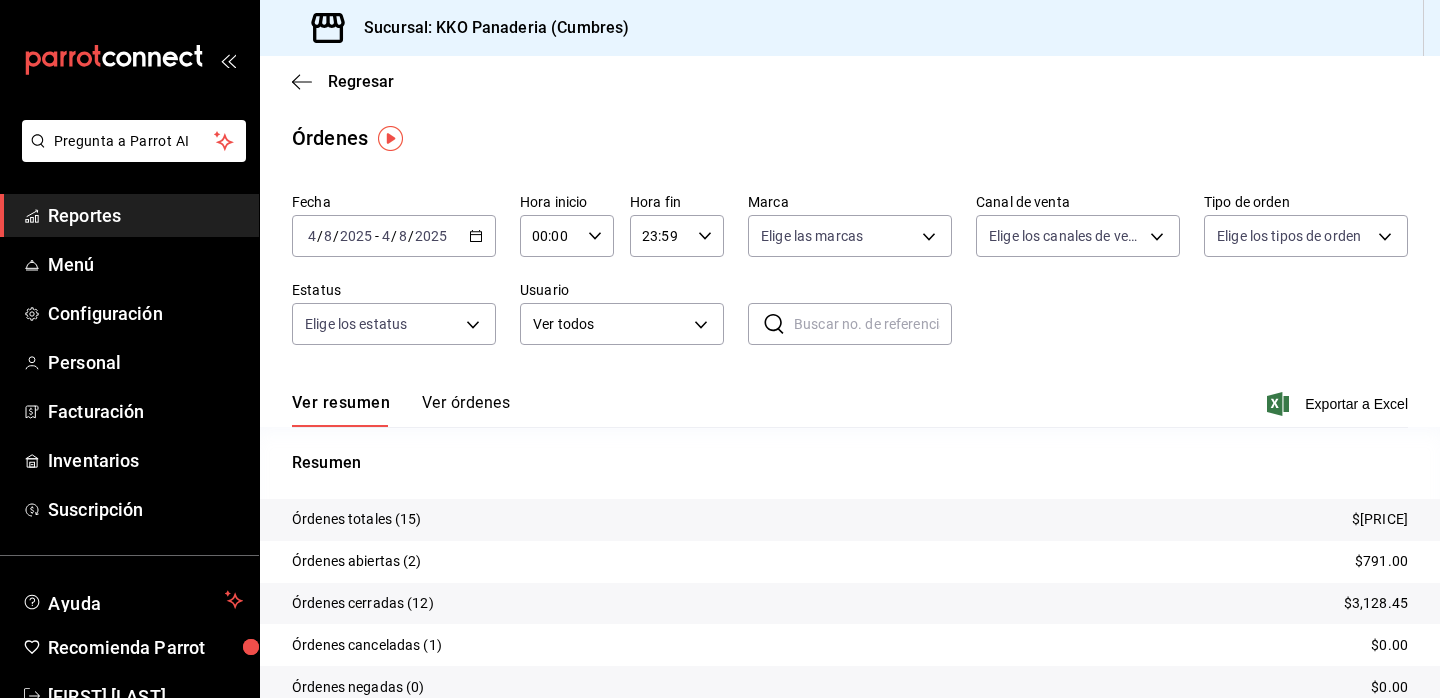 click on "Reportes" at bounding box center (145, 215) 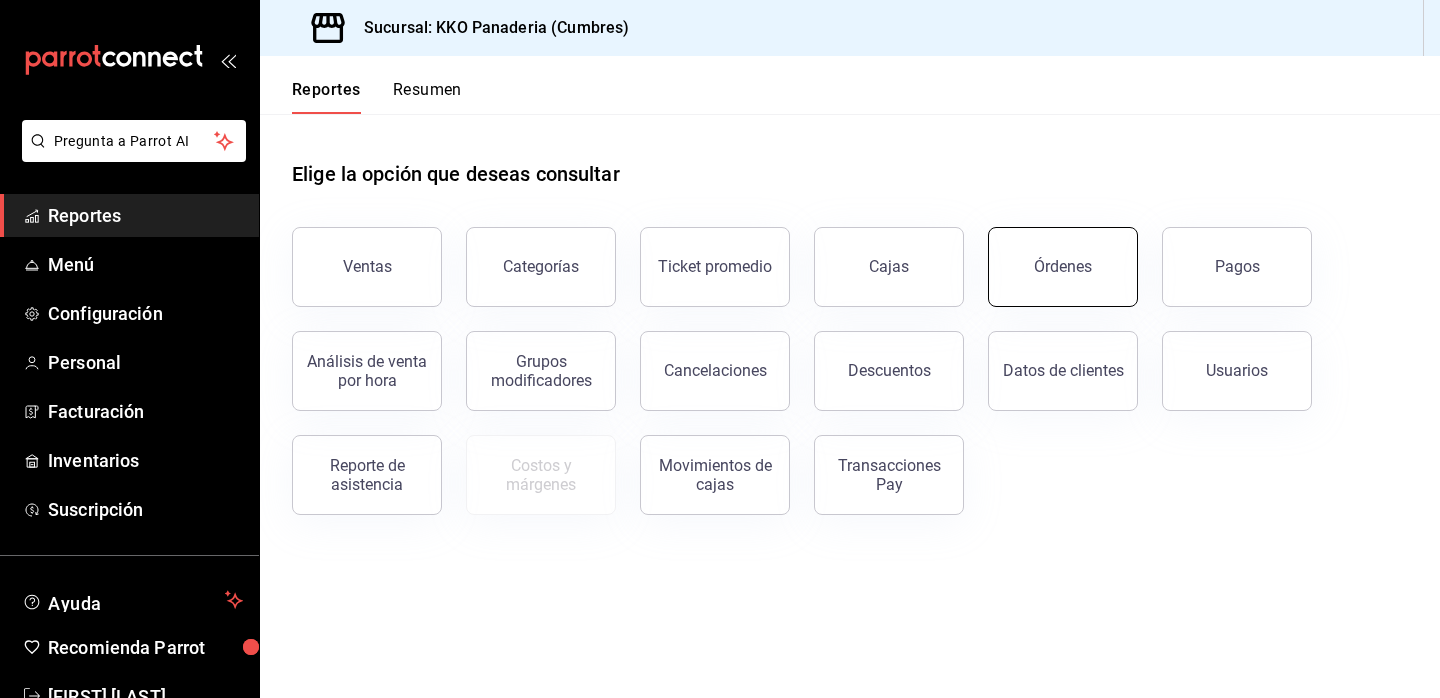 click on "Órdenes" at bounding box center (1063, 267) 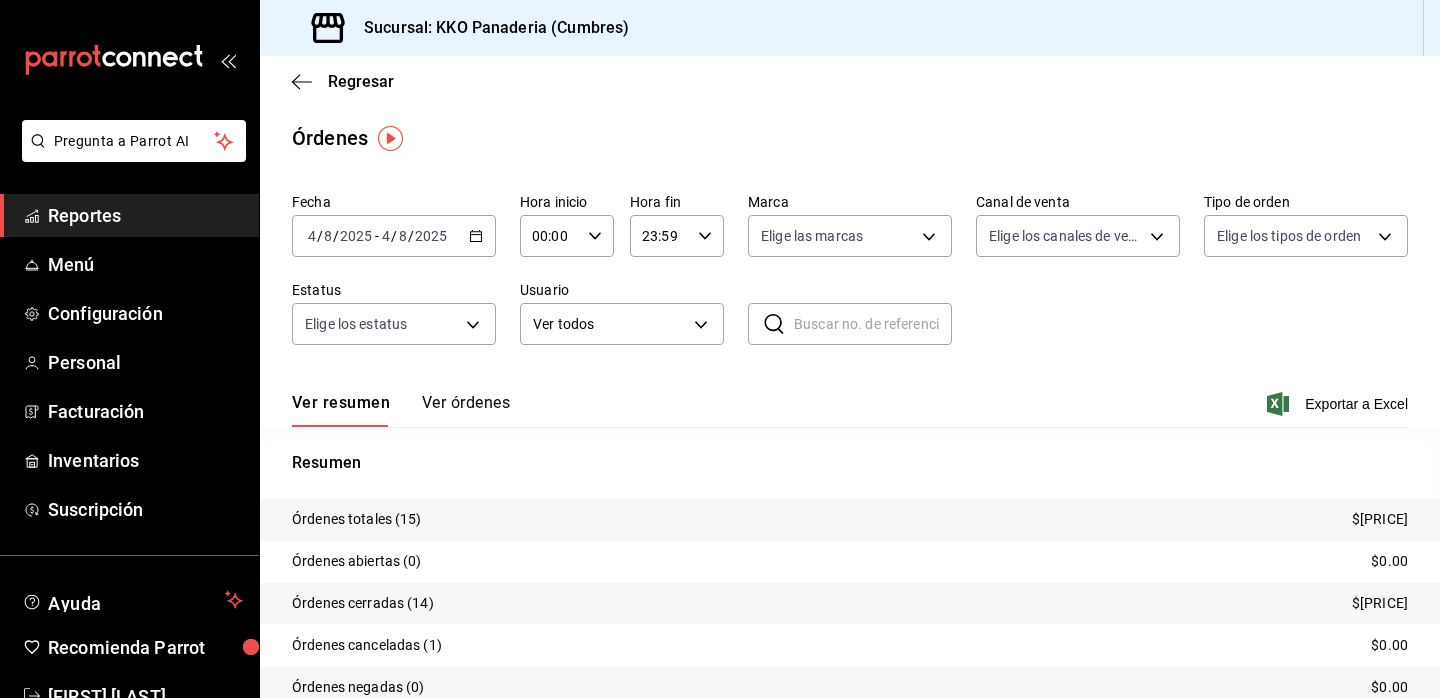 click on "Reportes" at bounding box center [145, 215] 